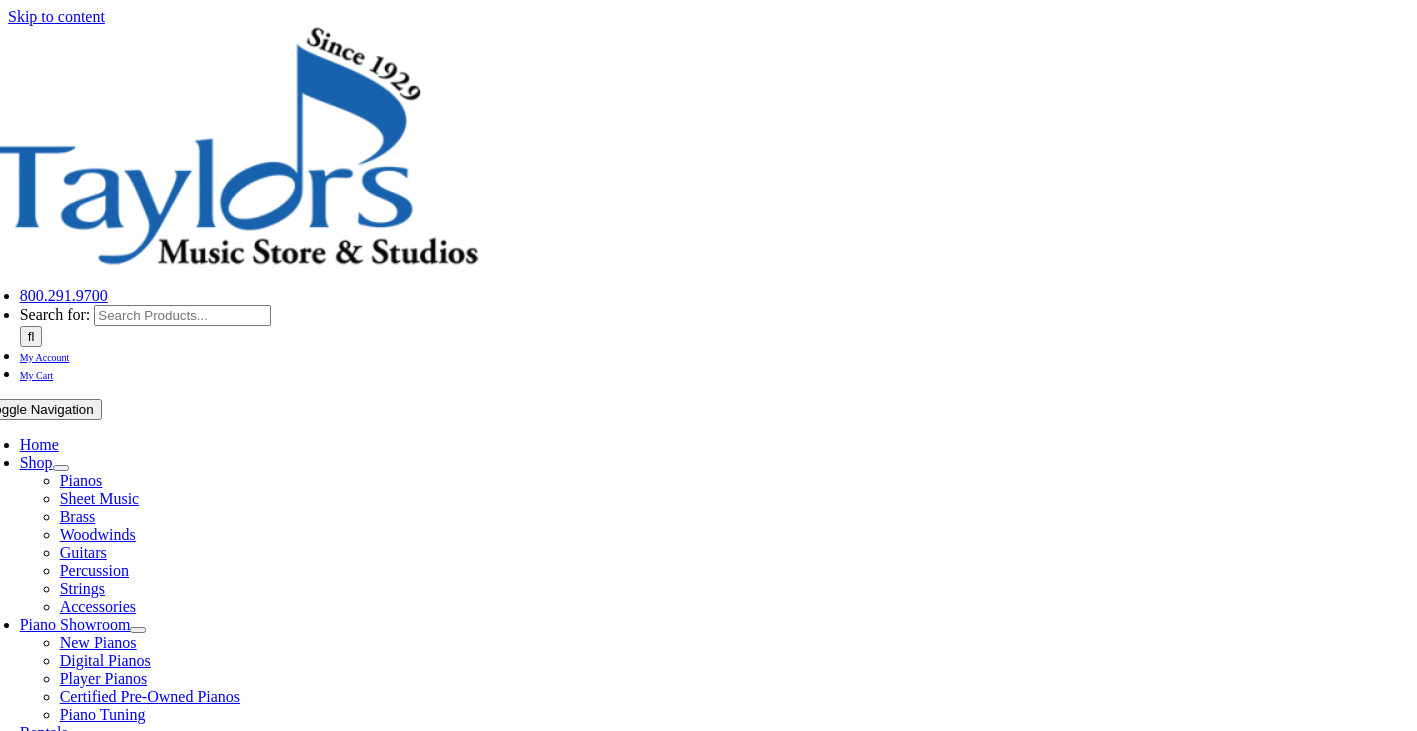 scroll, scrollTop: 135, scrollLeft: 0, axis: vertical 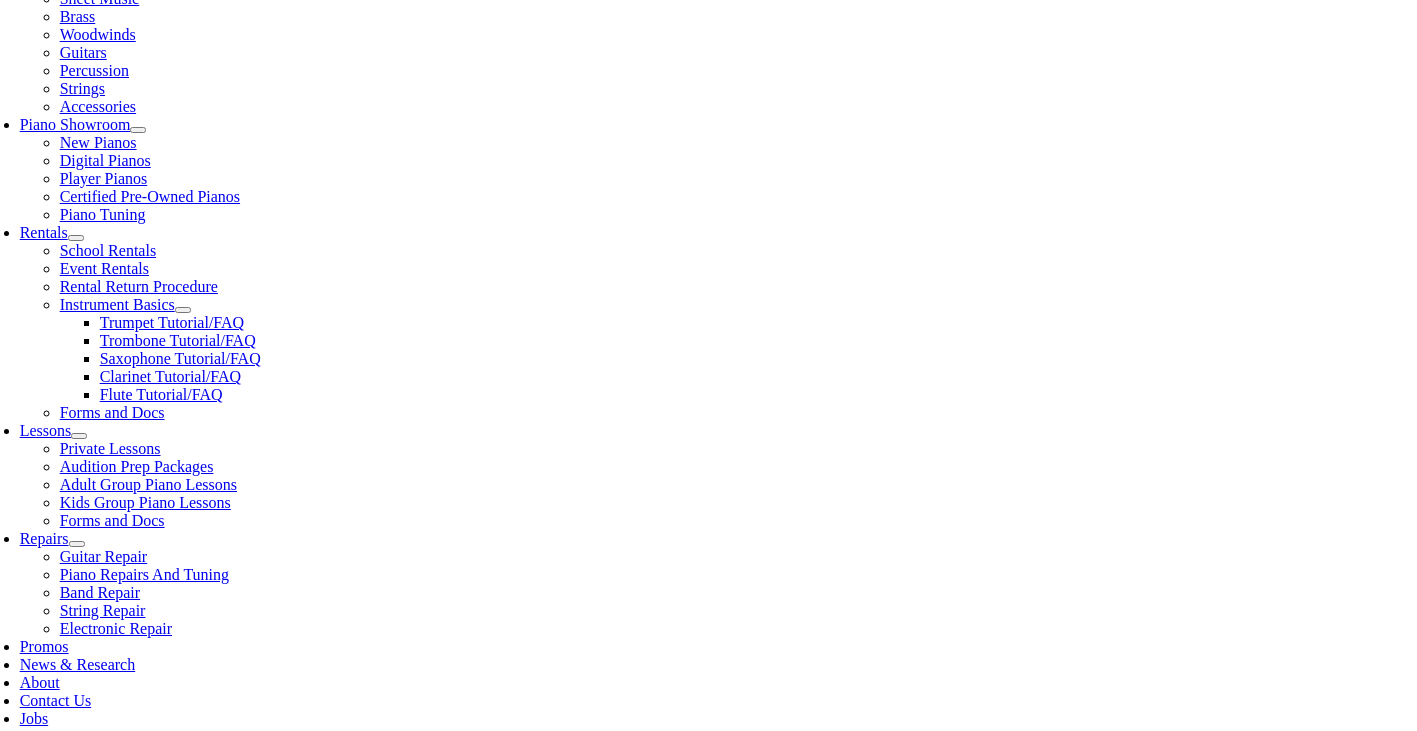 click on "Your school isn't listed?  Contact us" at bounding box center (588, 977) 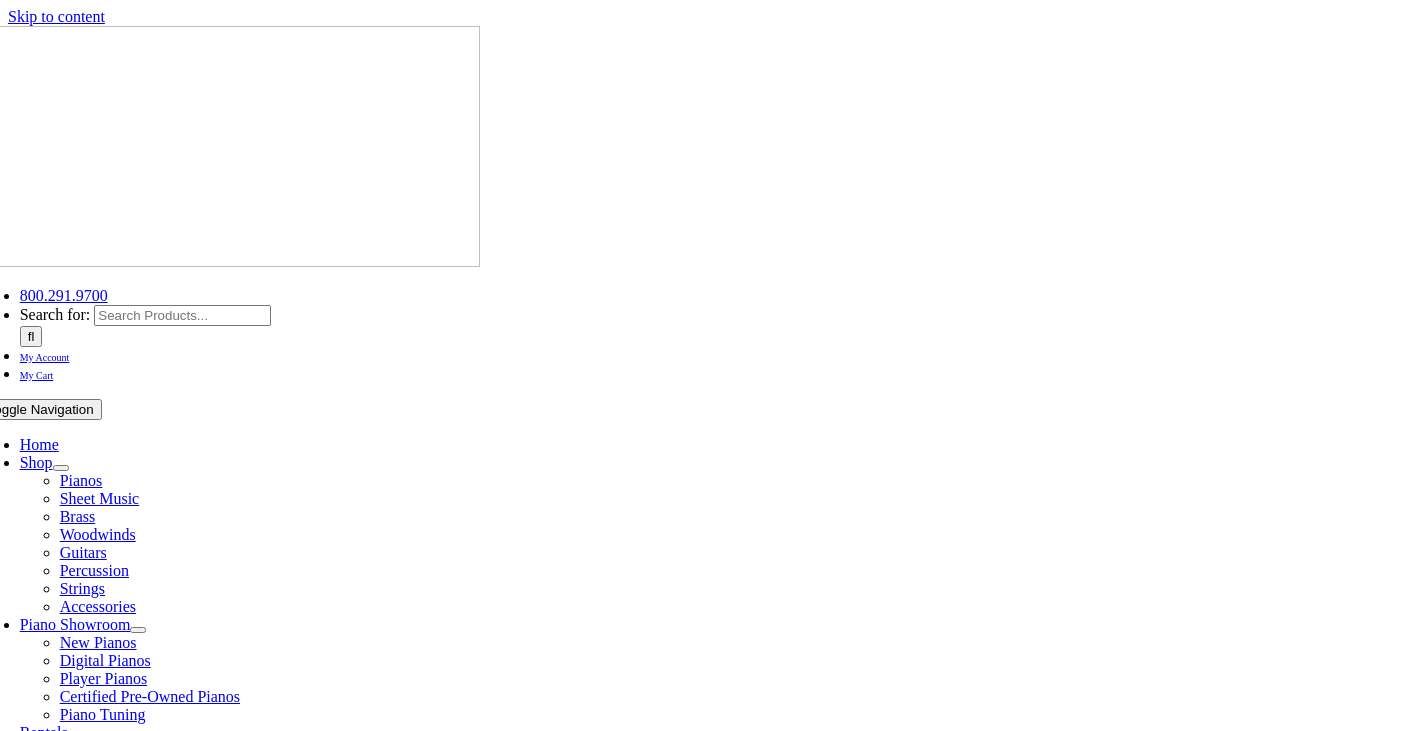 scroll, scrollTop: 0, scrollLeft: 0, axis: both 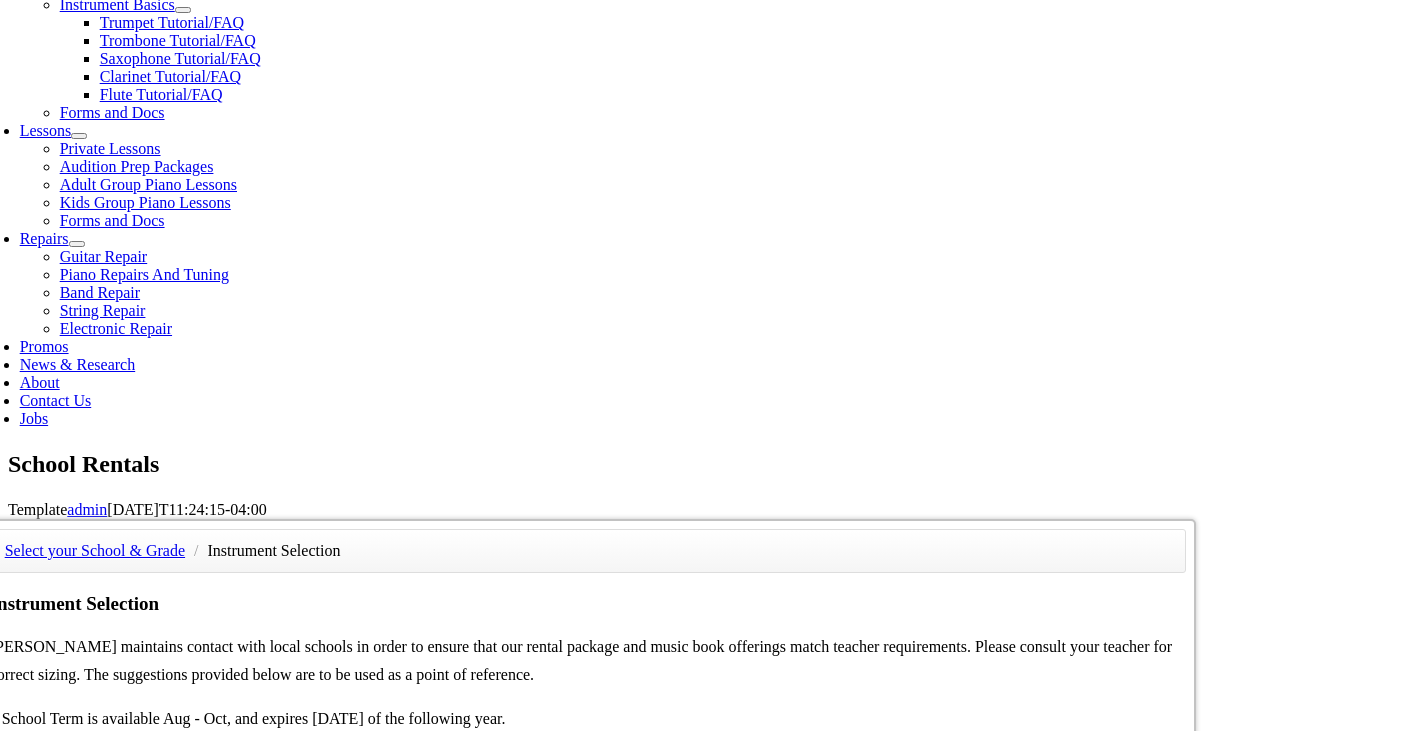 click on "$169.76  School Term(best value)* with damage waiver" at bounding box center (964, 1238) 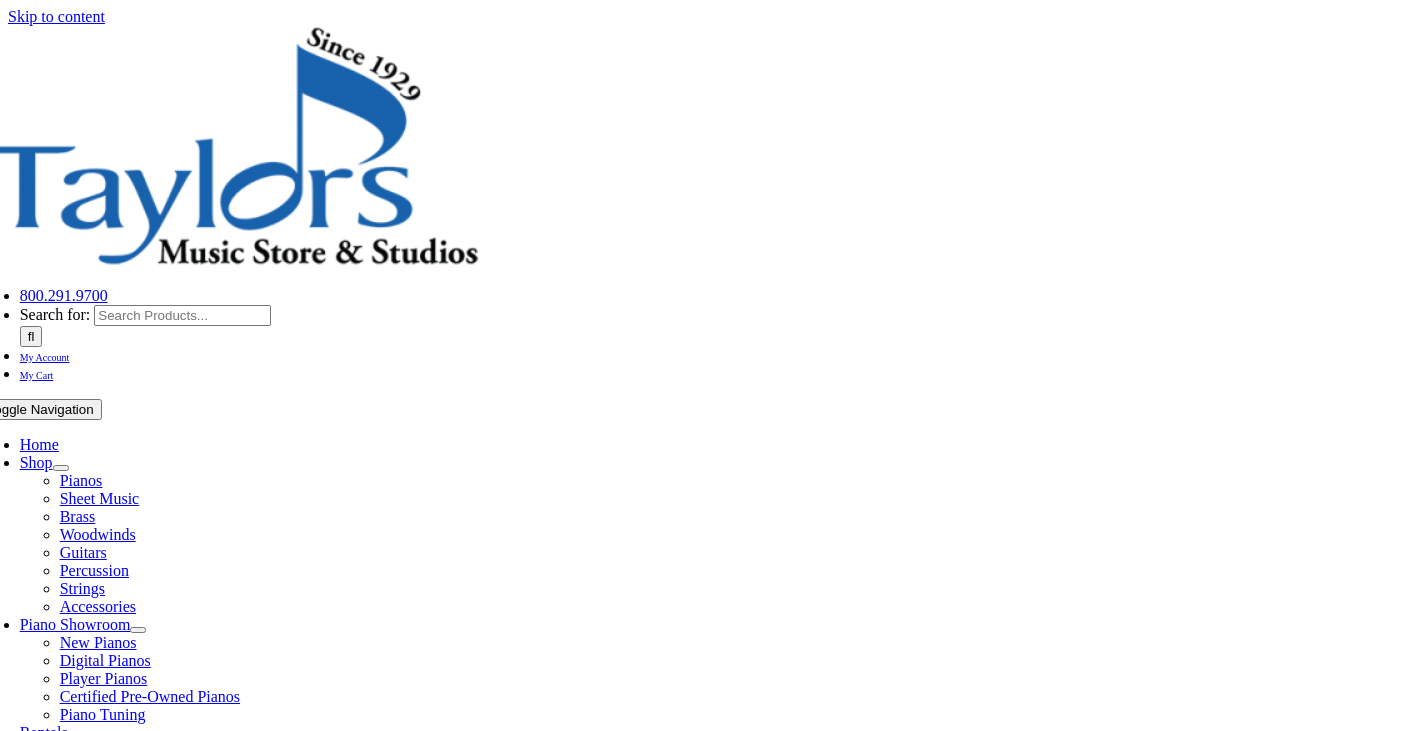 scroll, scrollTop: 0, scrollLeft: 0, axis: both 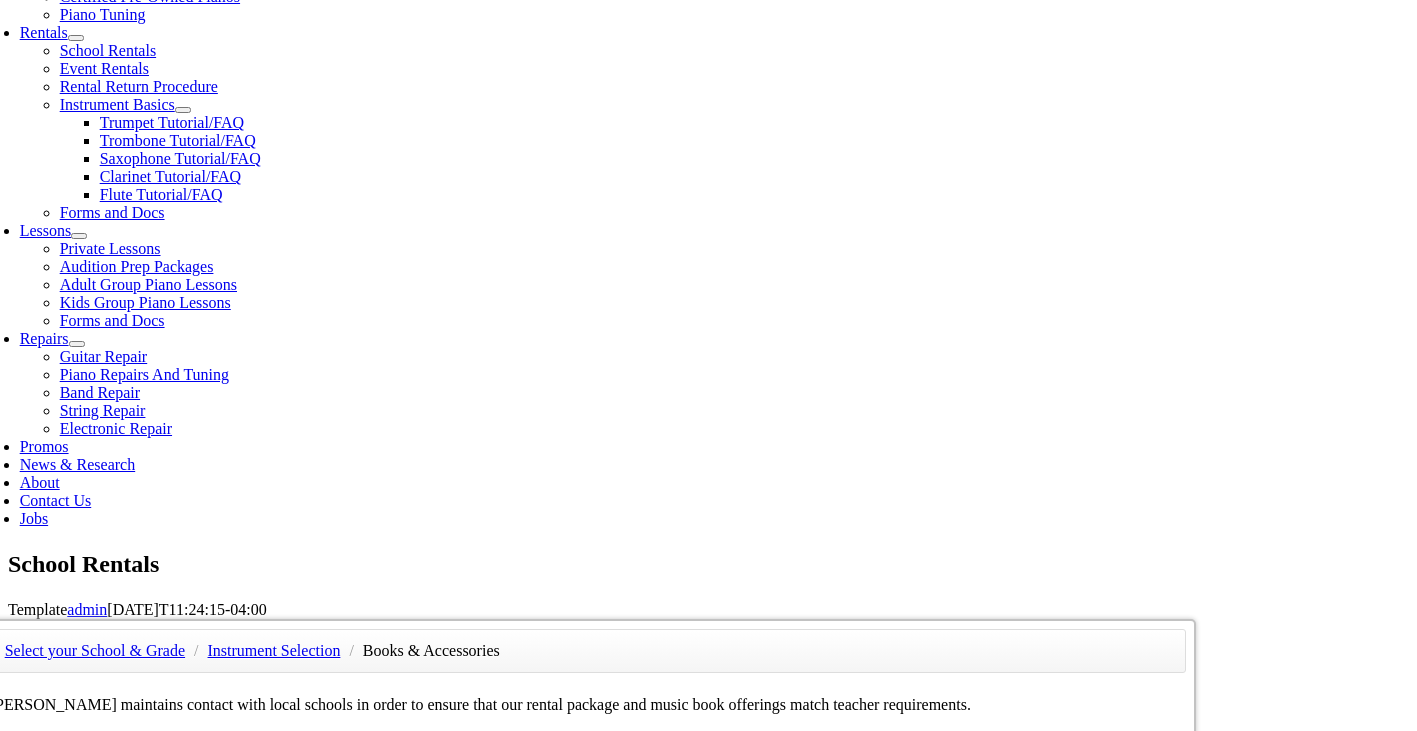 click on "Continue >>" at bounding box center [154, 1091] 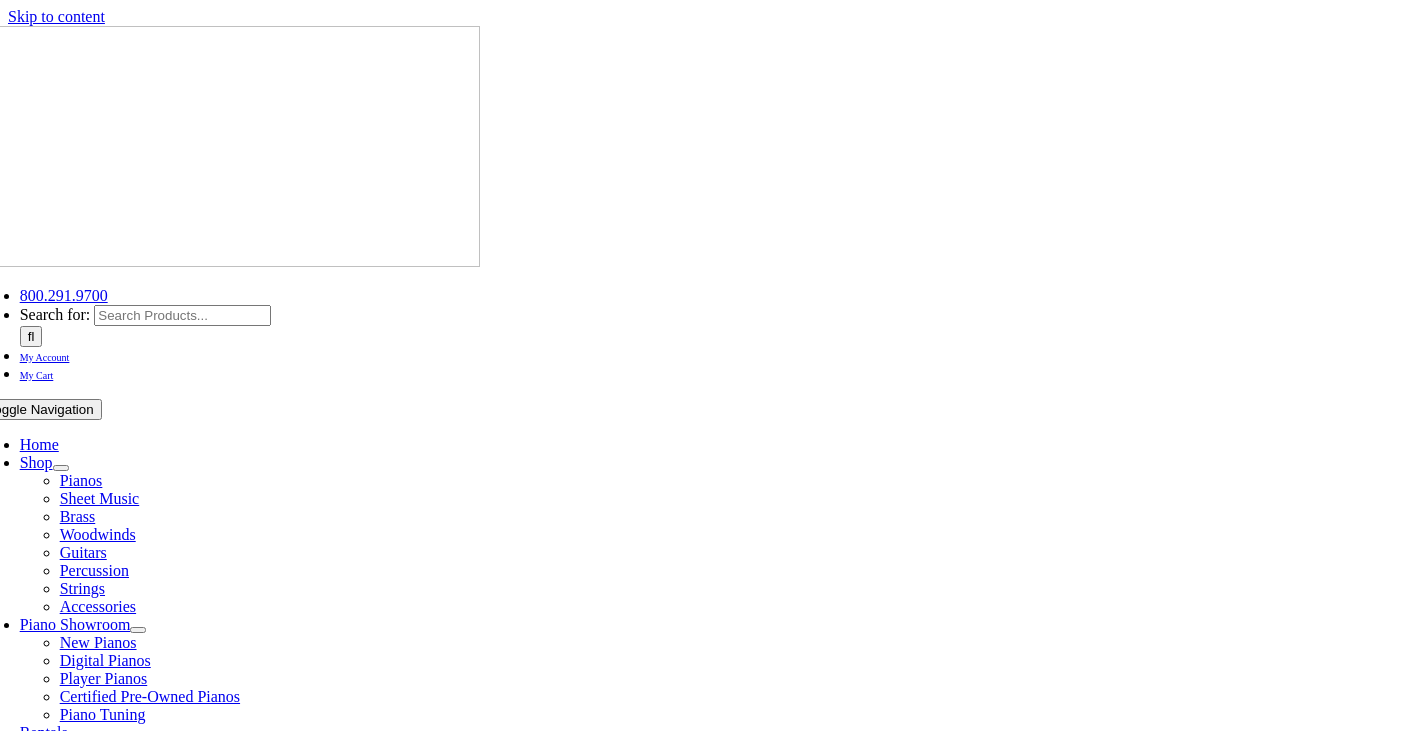 scroll, scrollTop: 0, scrollLeft: 0, axis: both 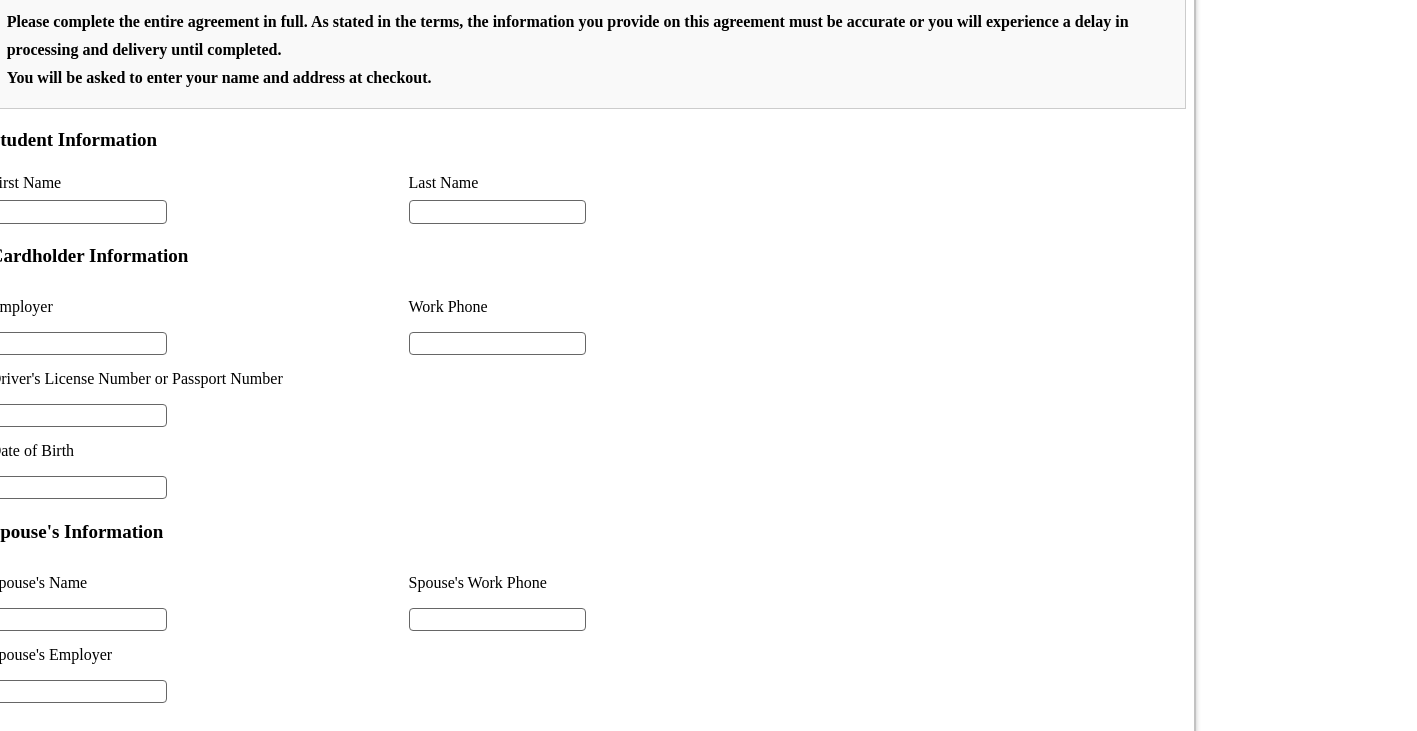 type on "1" 